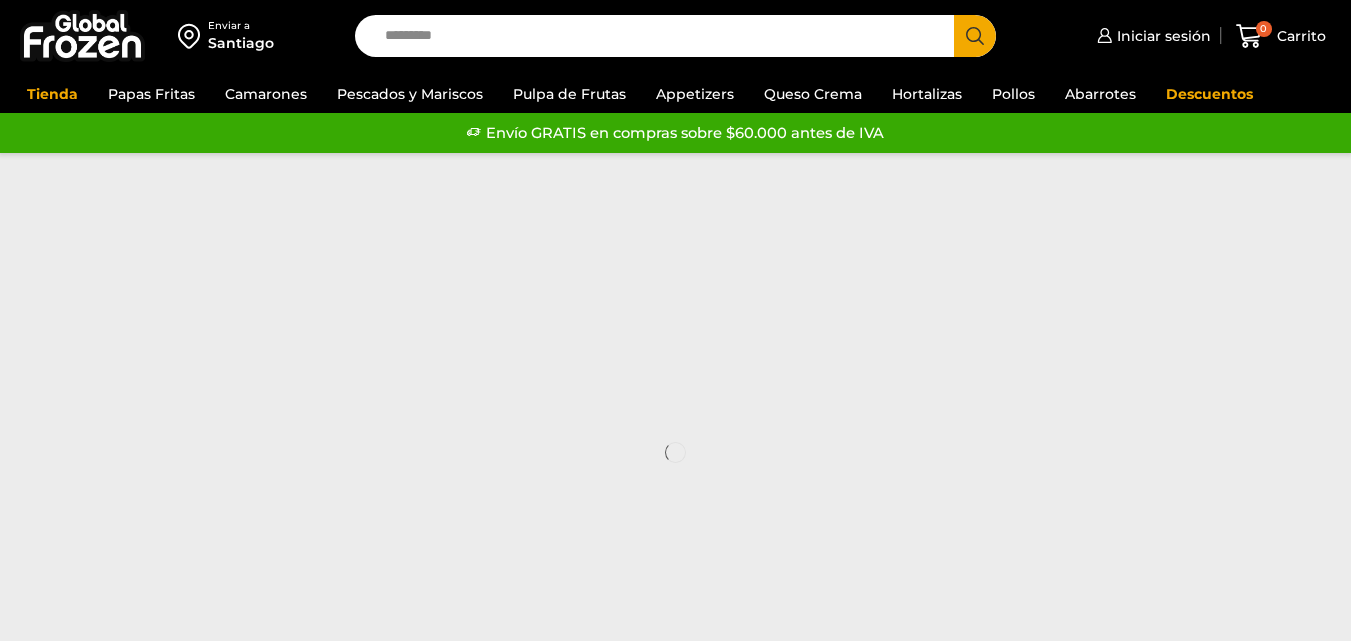 scroll, scrollTop: 0, scrollLeft: 0, axis: both 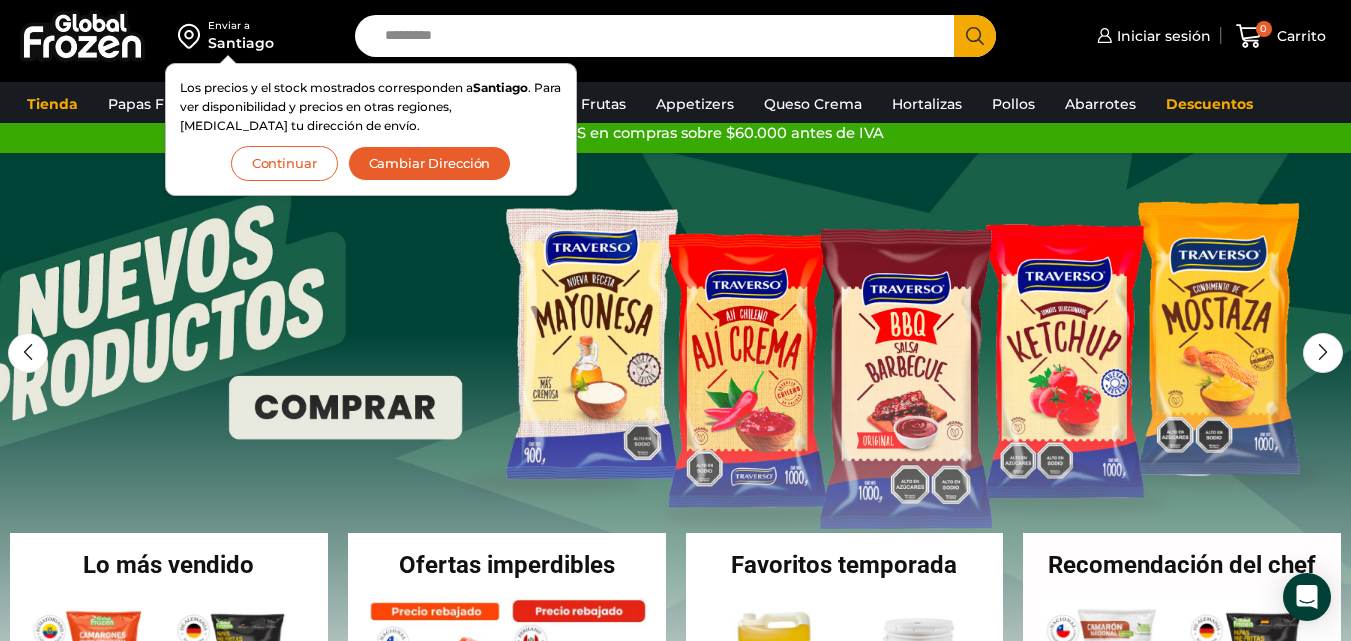 click on "Continuar" at bounding box center (284, 163) 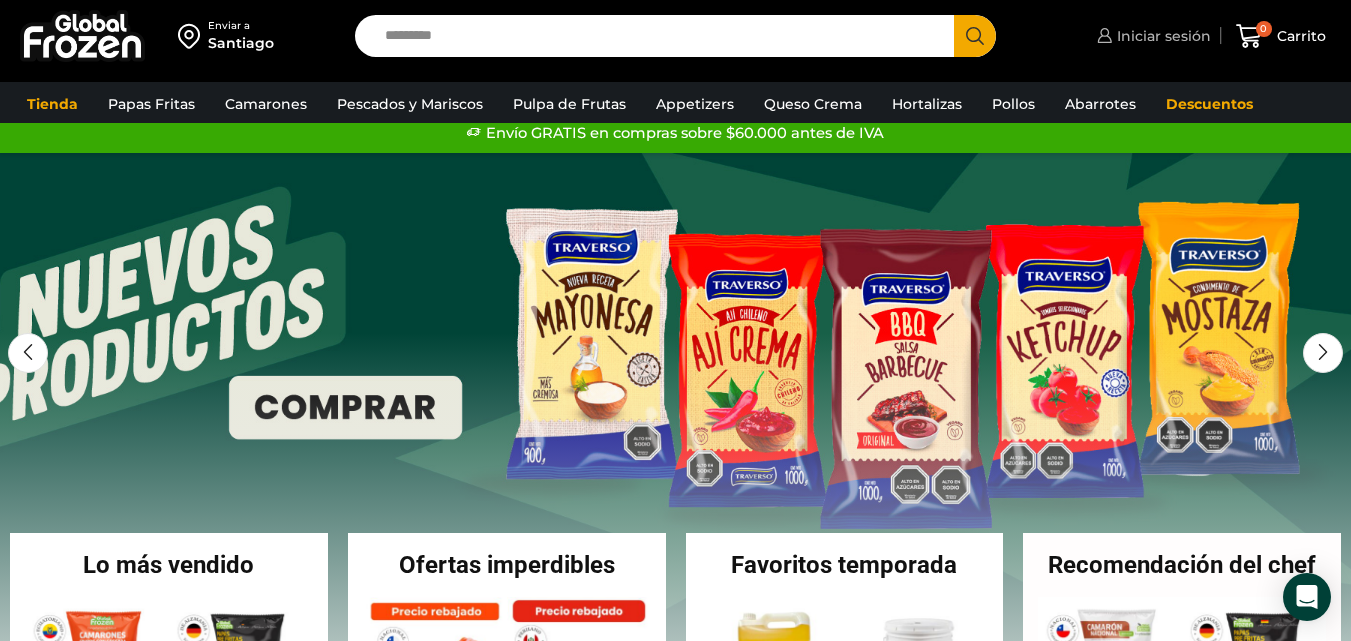 click on "Iniciar sesión" at bounding box center (1161, 36) 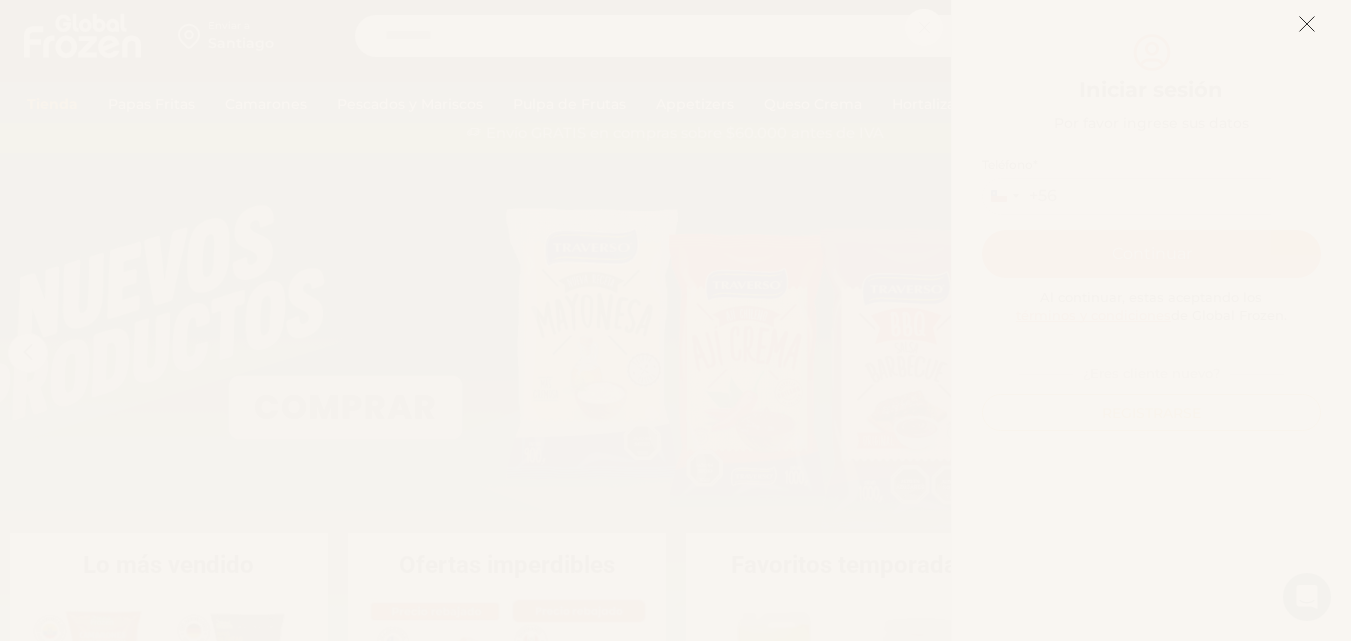 click 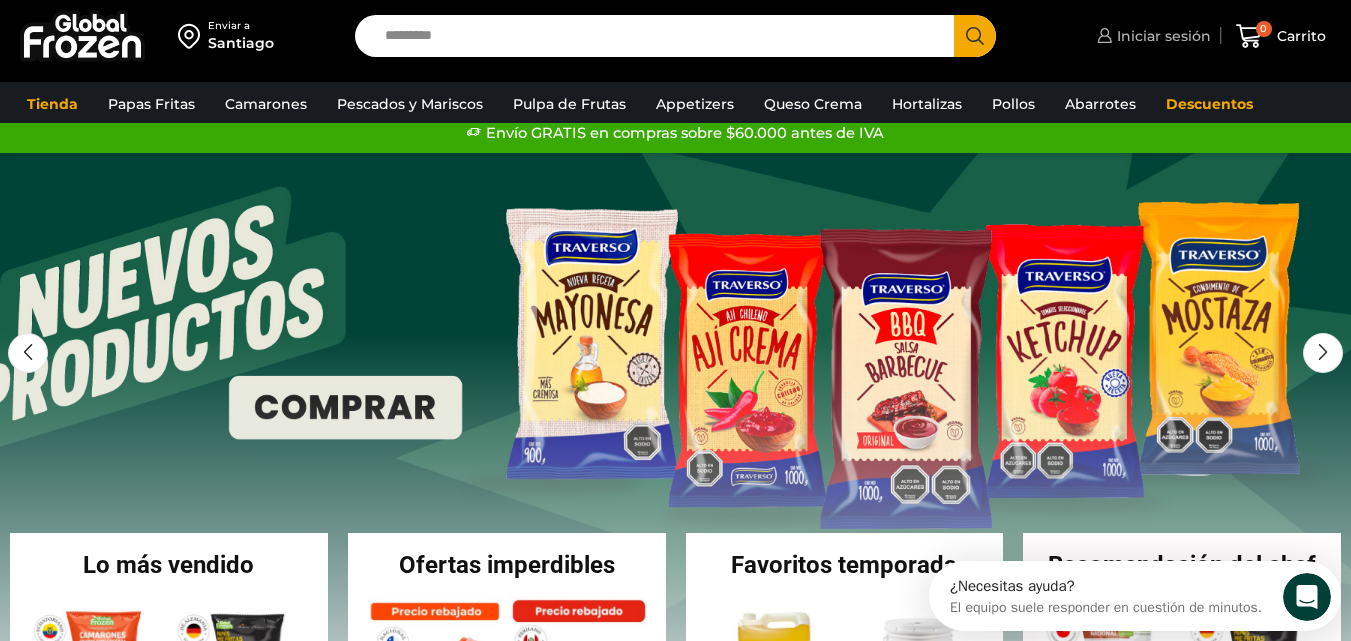 scroll, scrollTop: 0, scrollLeft: 0, axis: both 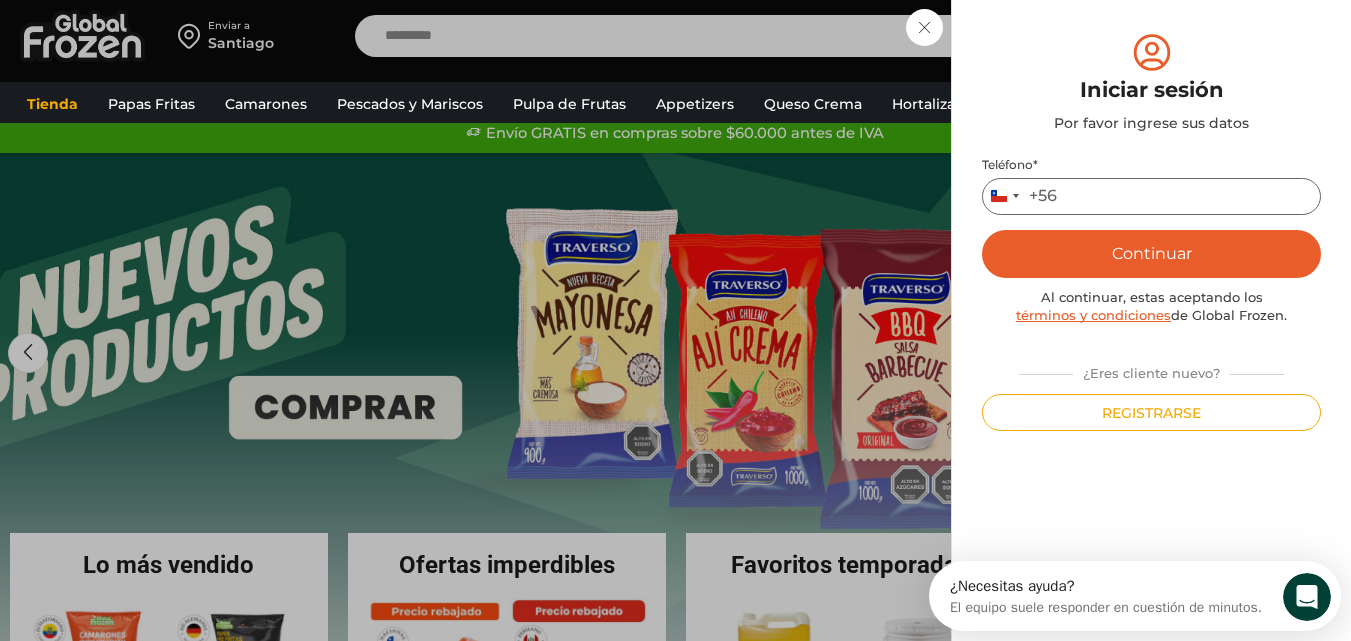 click on "Teléfono
*" at bounding box center (1151, 196) 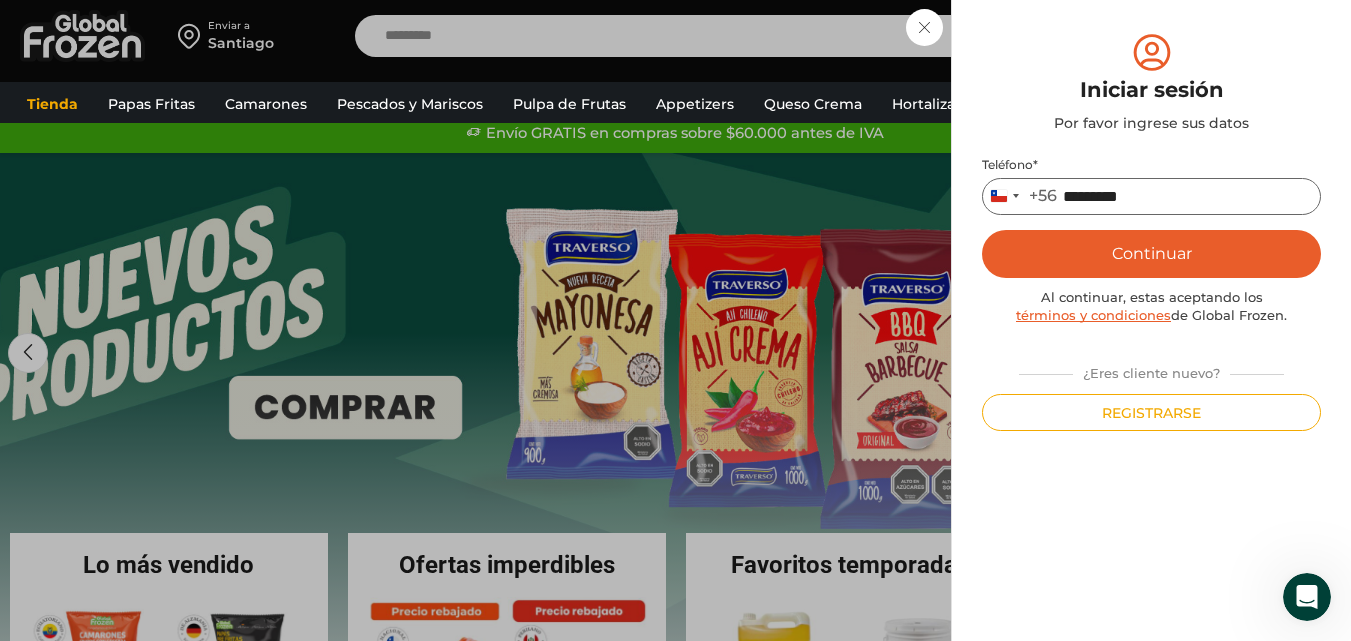 type on "*********" 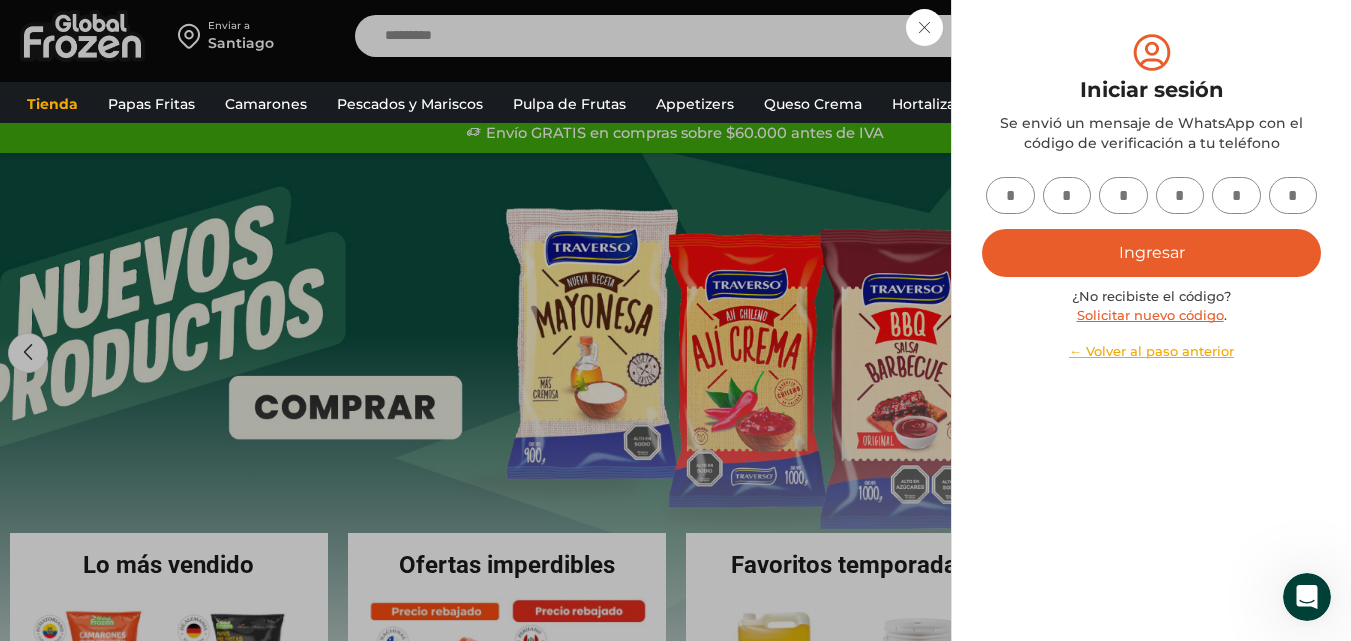 click at bounding box center [1010, 195] 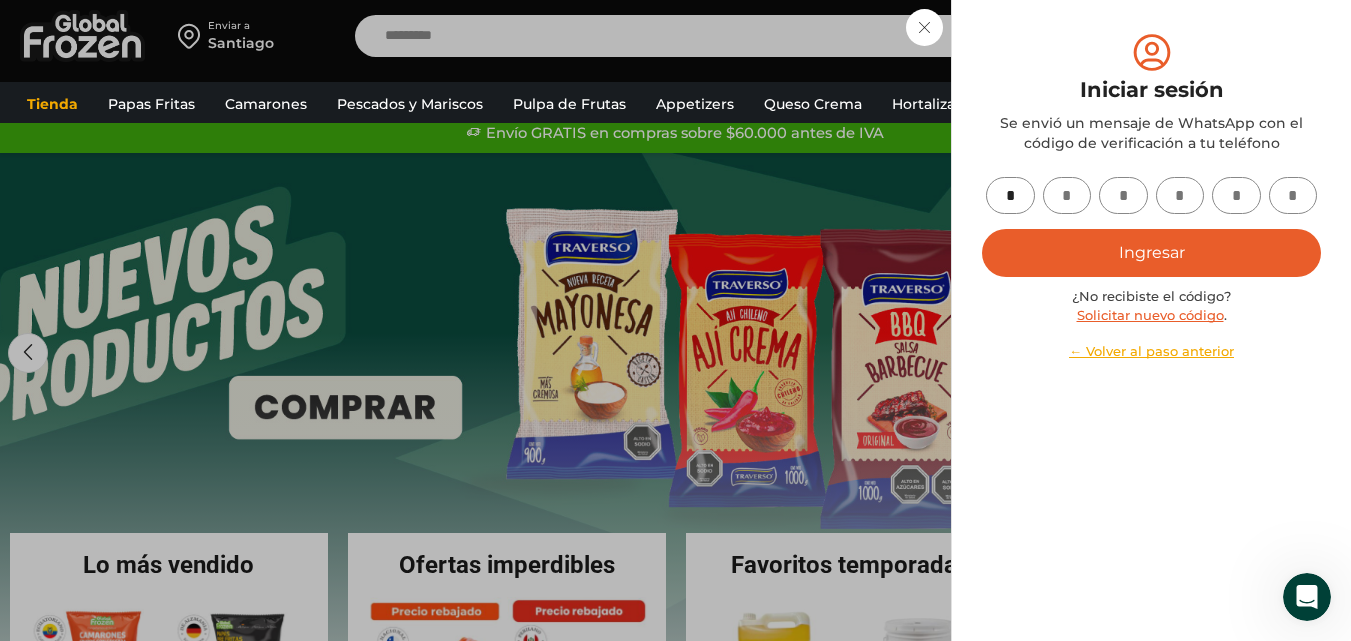 type on "*" 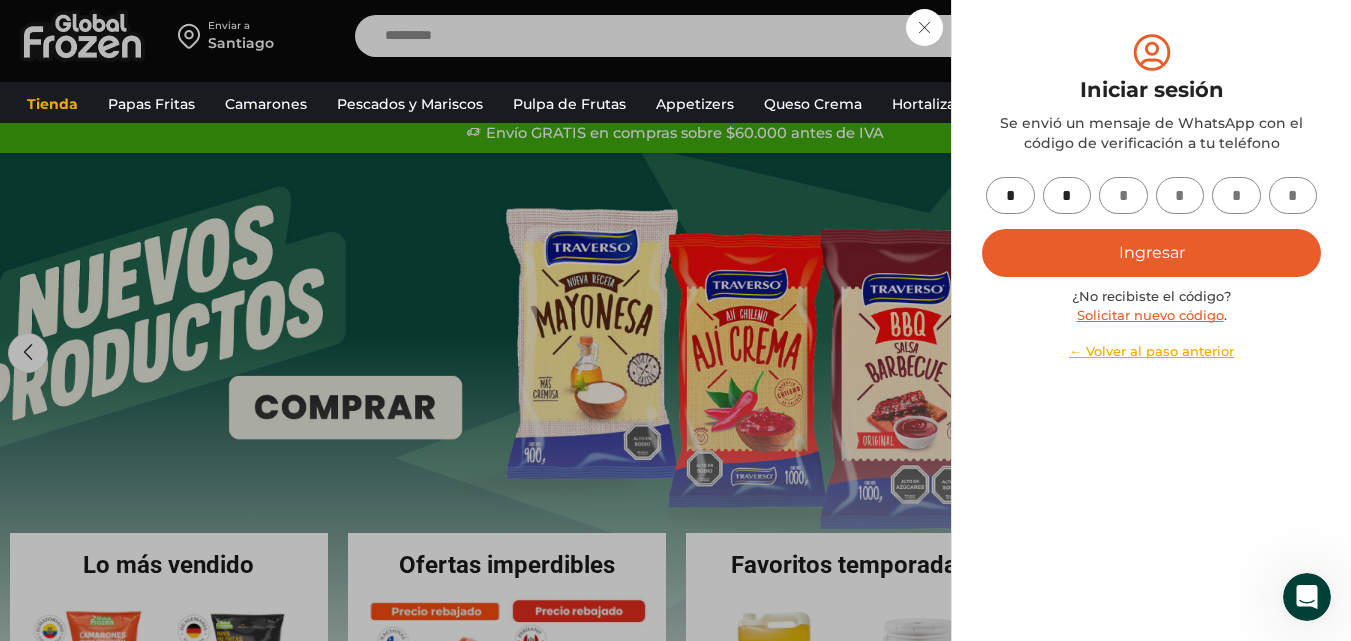 type on "*" 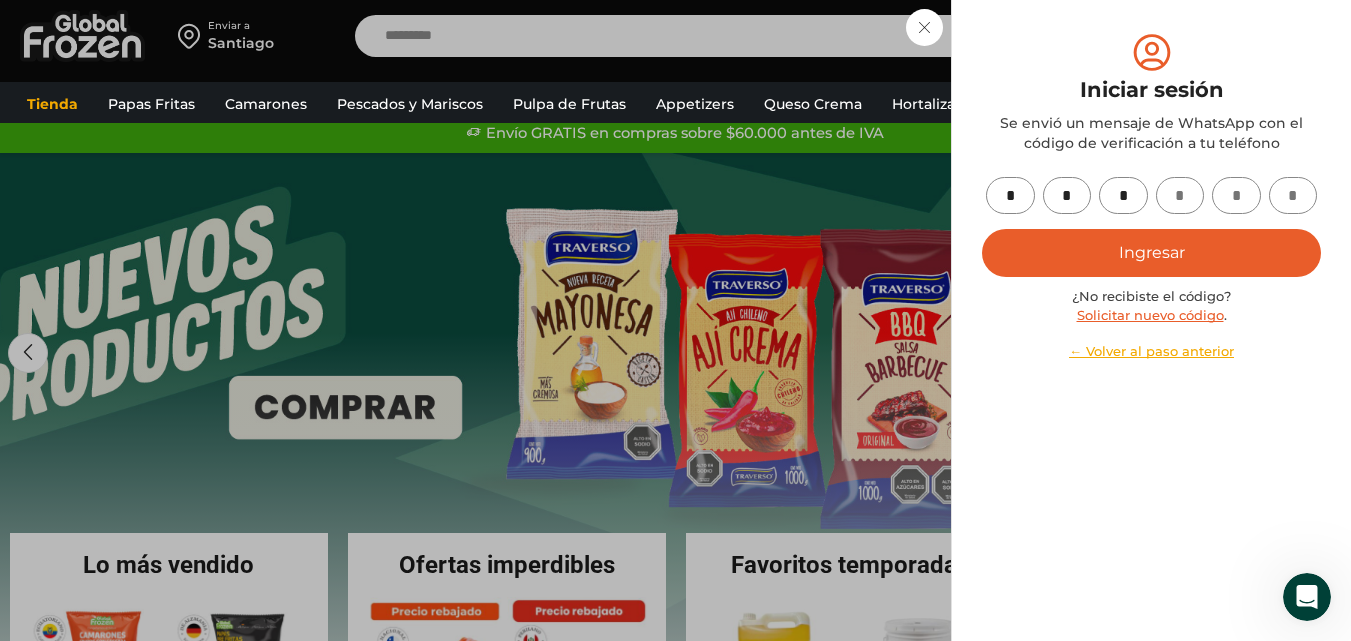 type on "*" 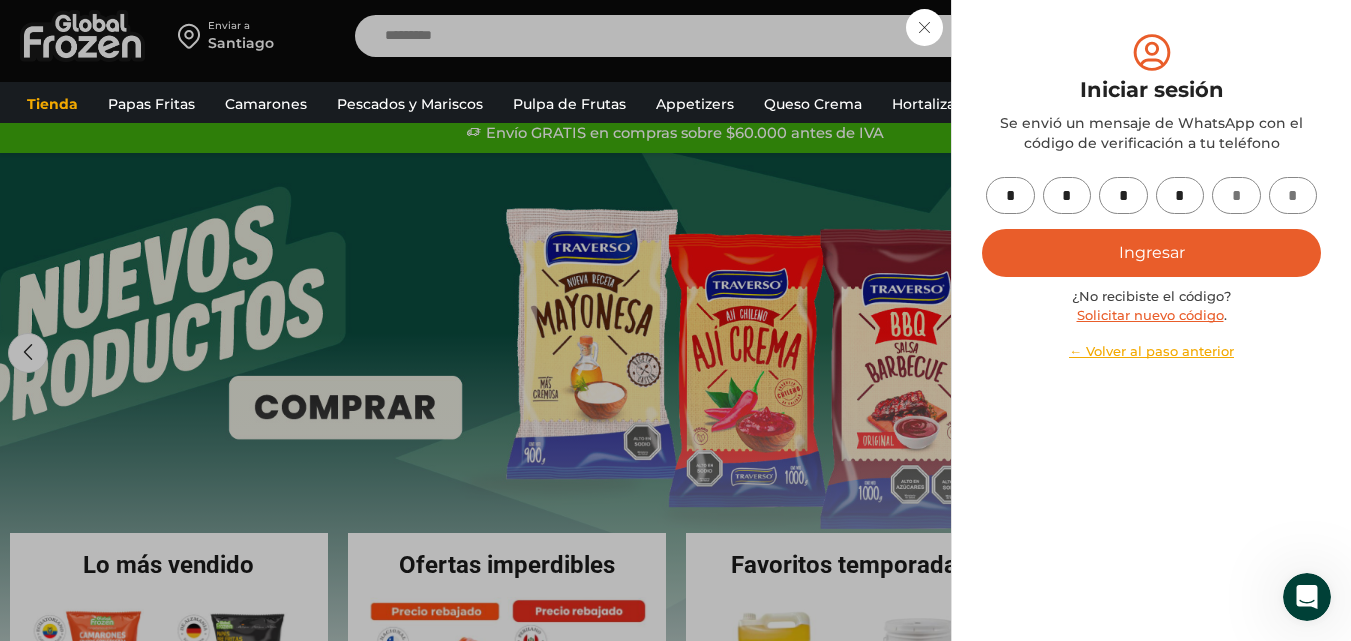 type on "*" 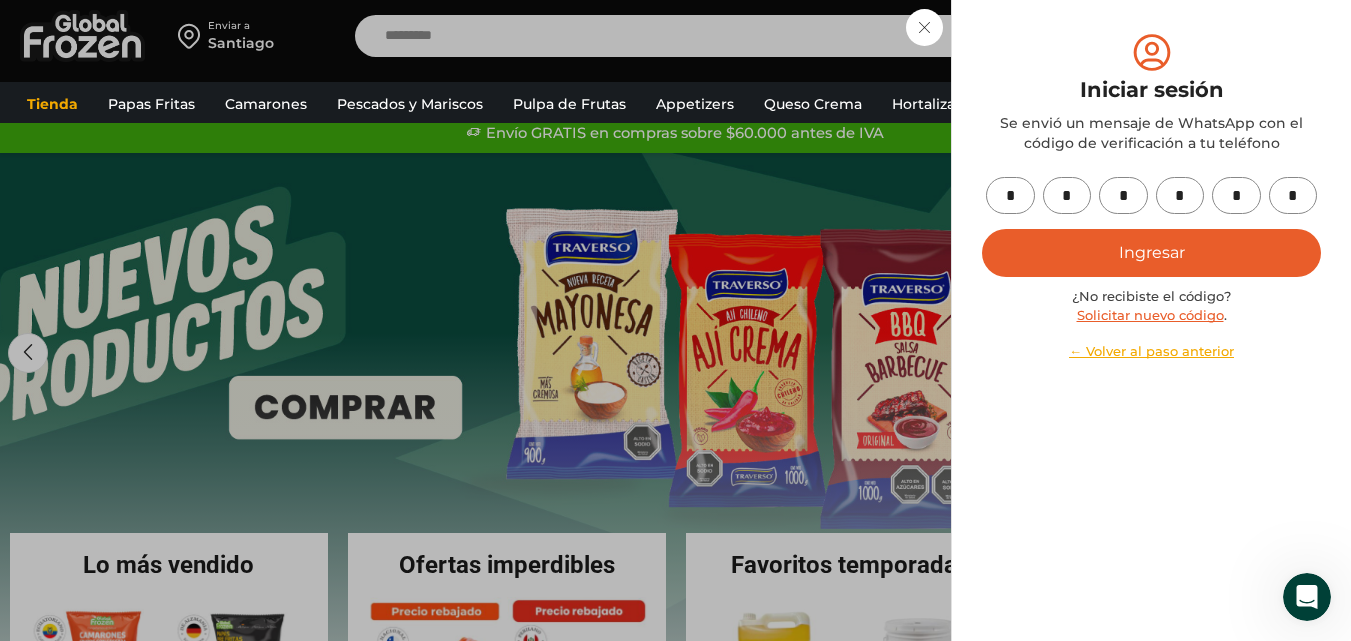 type on "*" 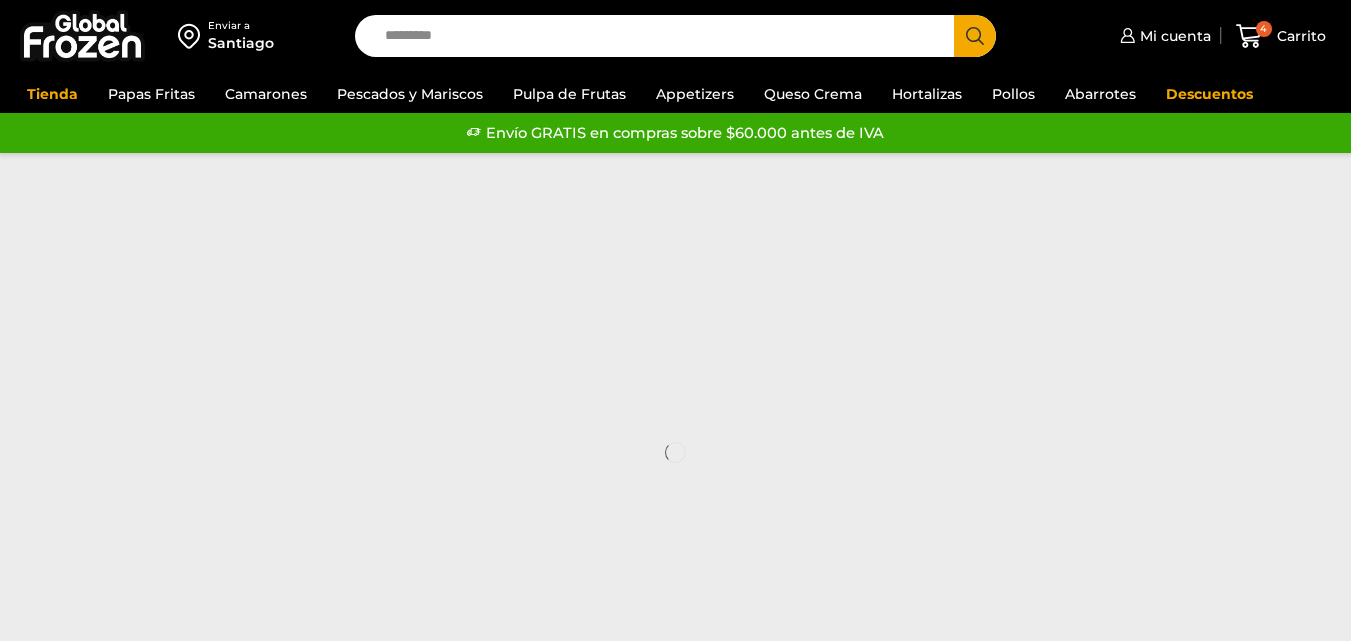 scroll, scrollTop: 0, scrollLeft: 0, axis: both 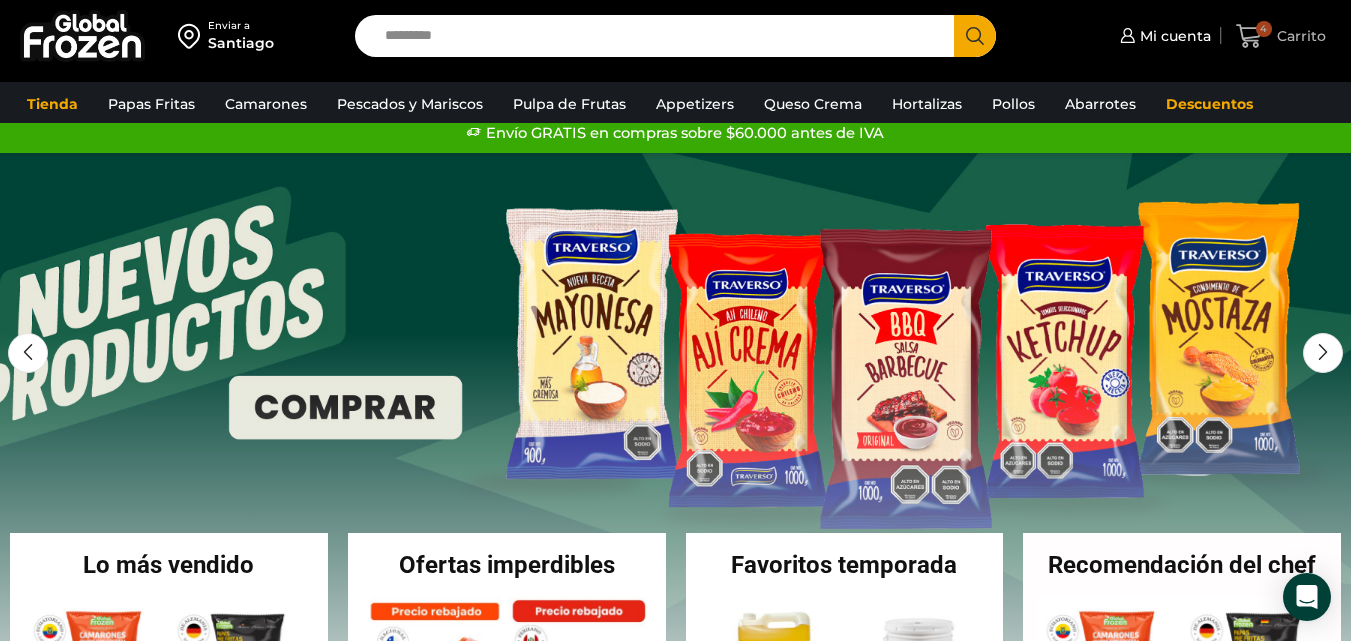 click on "4" at bounding box center [1264, 29] 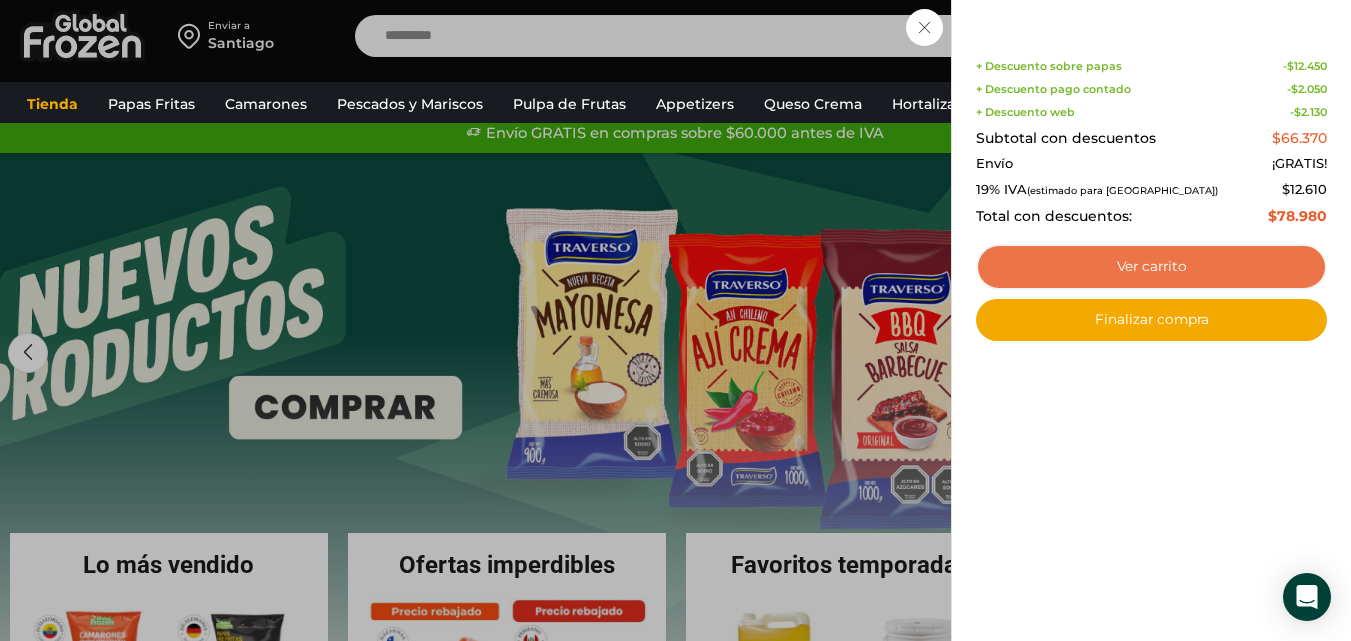 click on "Ver carrito" at bounding box center [1151, 267] 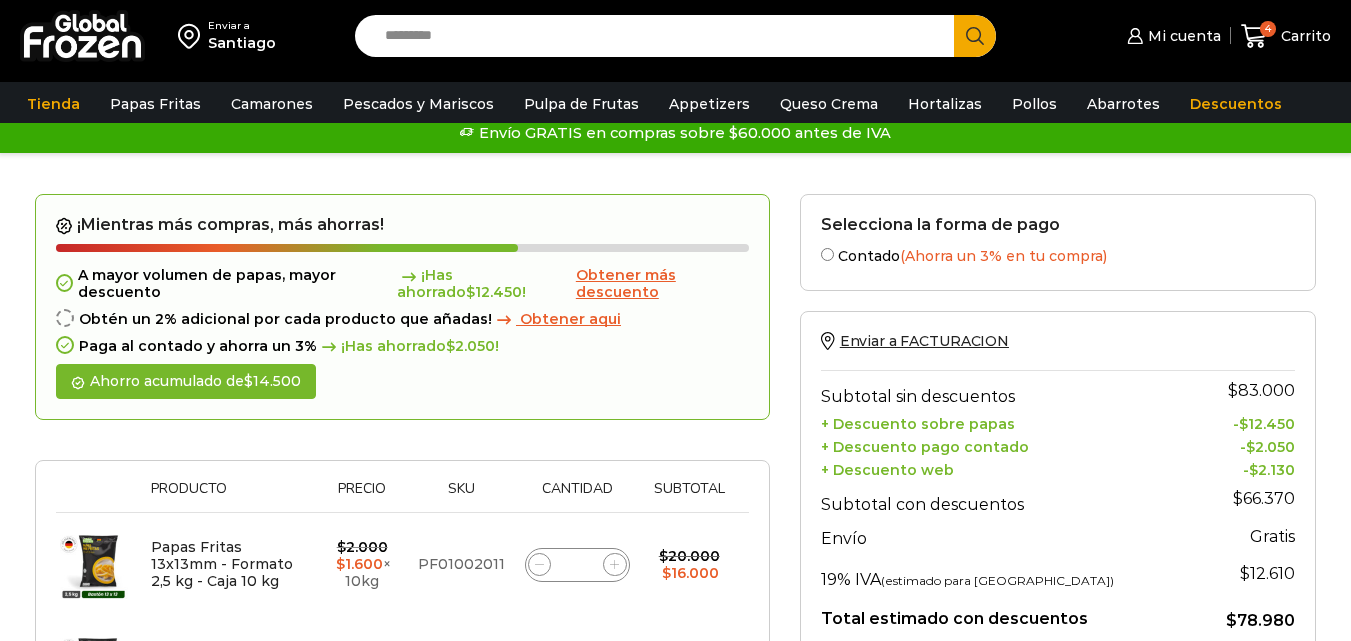 scroll, scrollTop: 0, scrollLeft: 0, axis: both 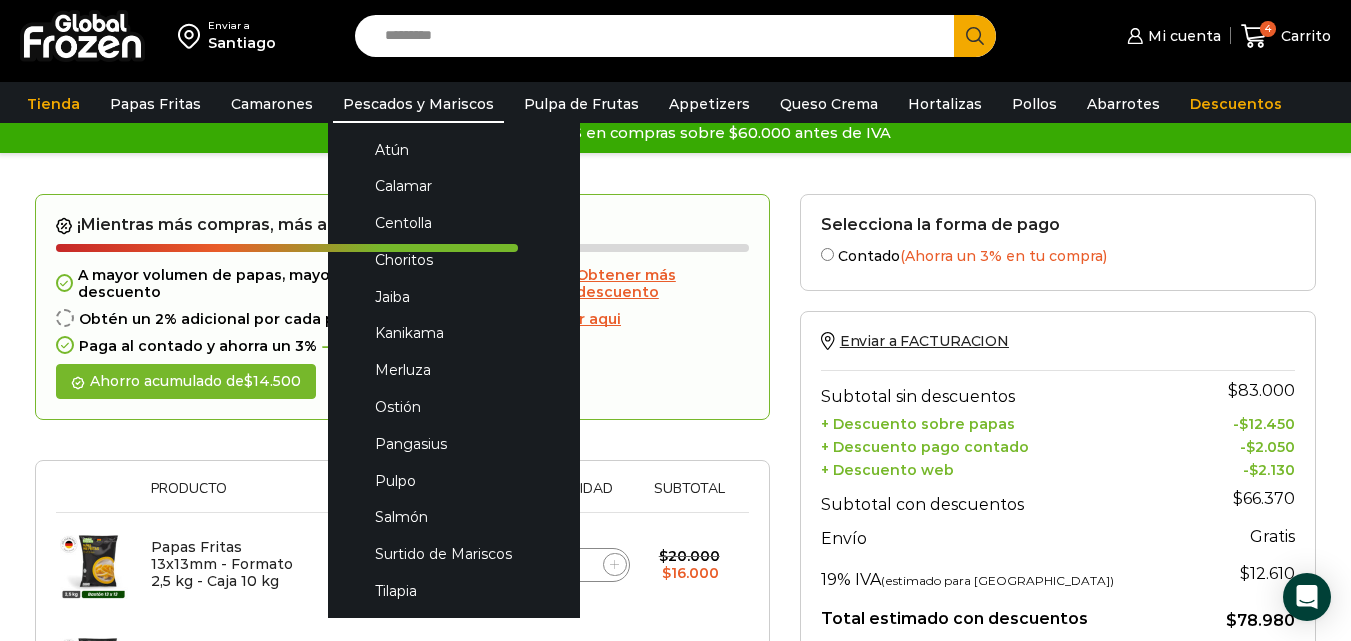click on "Pescados y Mariscos" at bounding box center (418, 104) 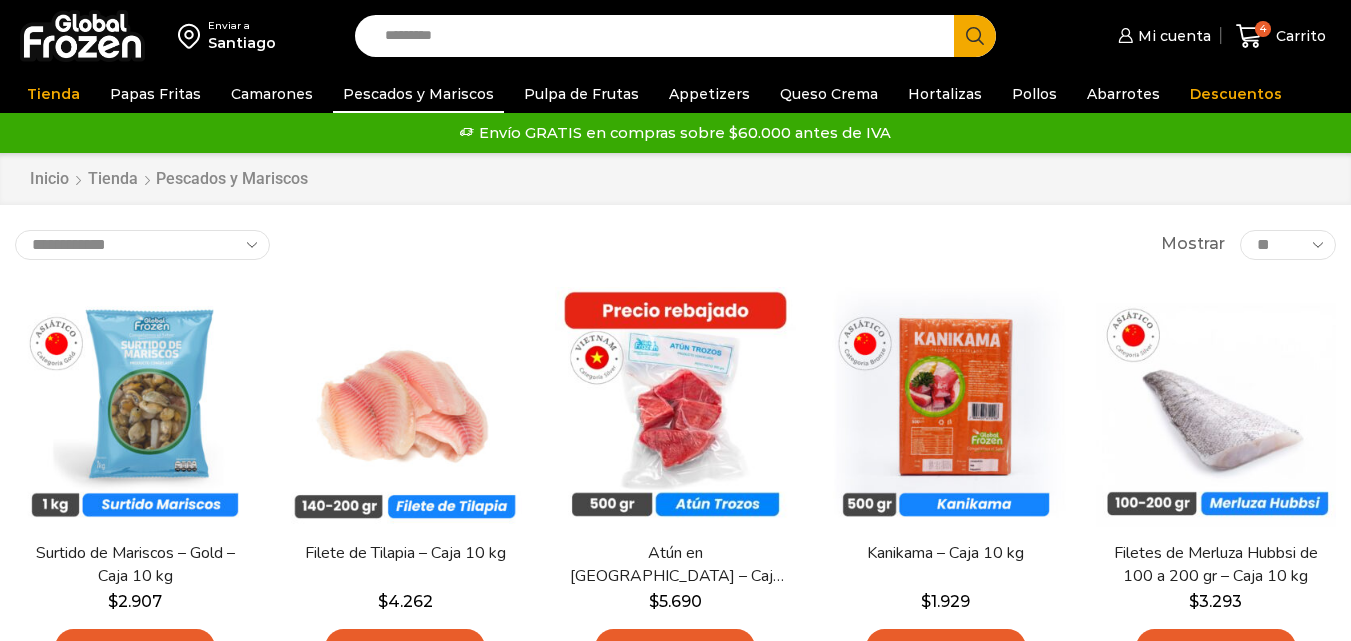 scroll, scrollTop: 0, scrollLeft: 0, axis: both 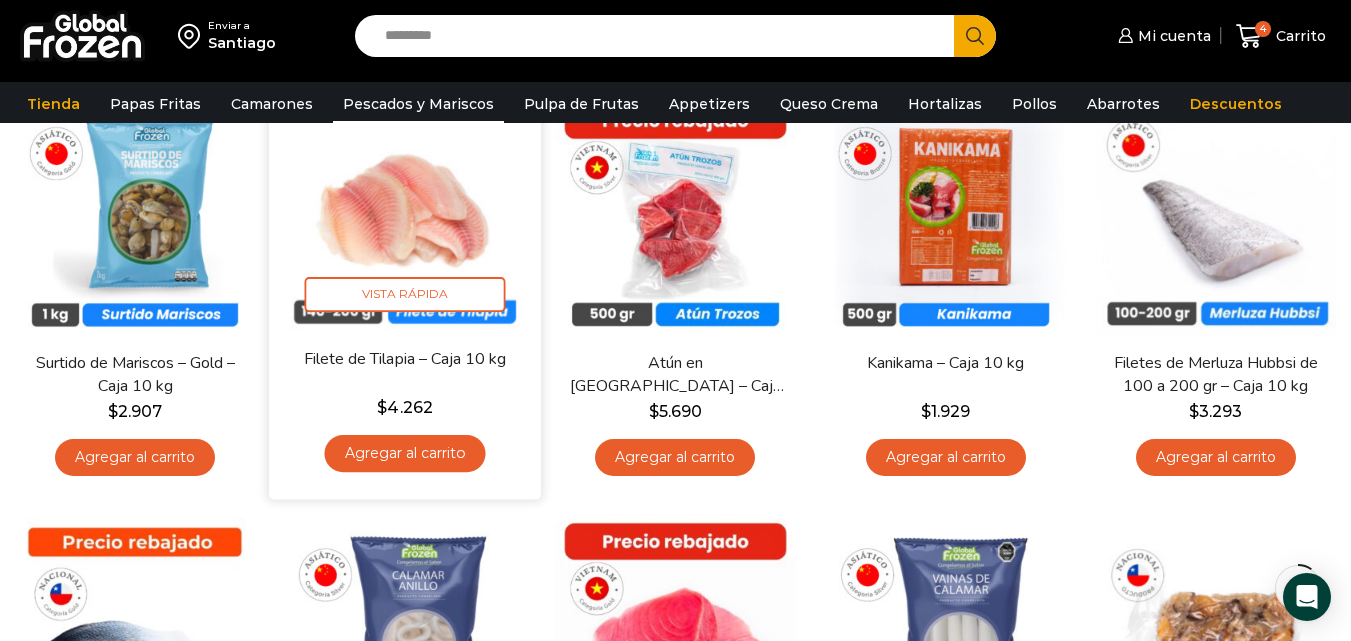 click on "Agregar al carrito" at bounding box center (405, 453) 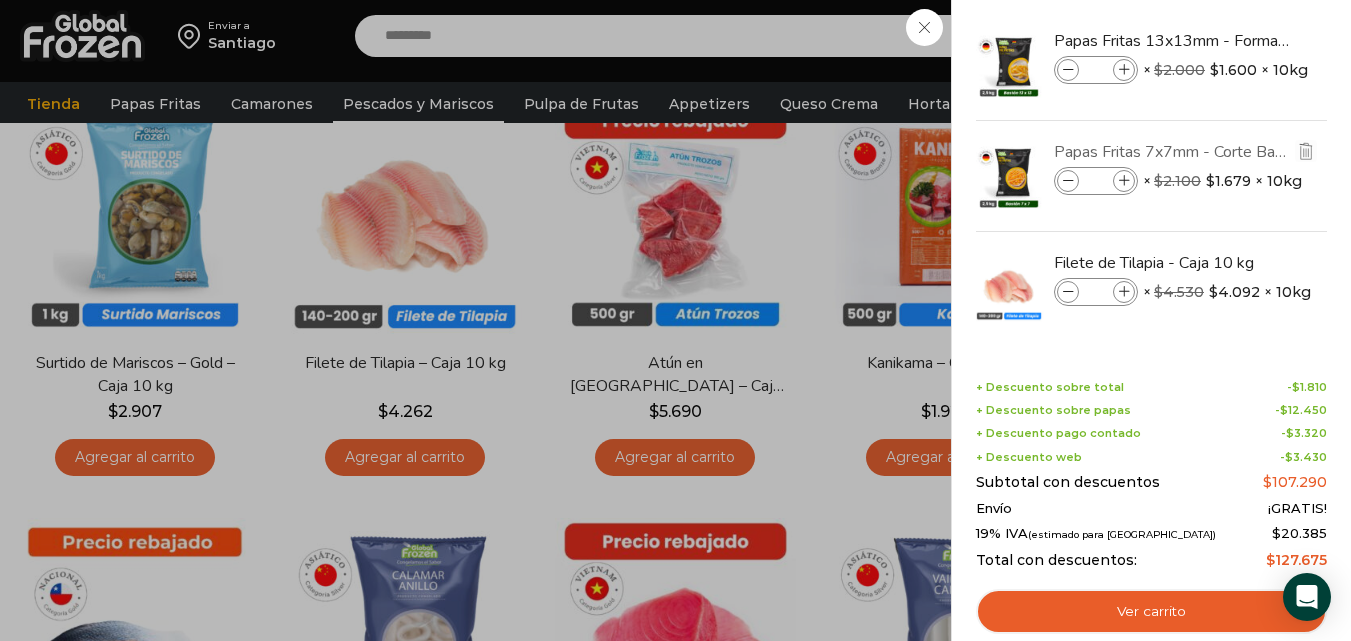 scroll, scrollTop: 26, scrollLeft: 0, axis: vertical 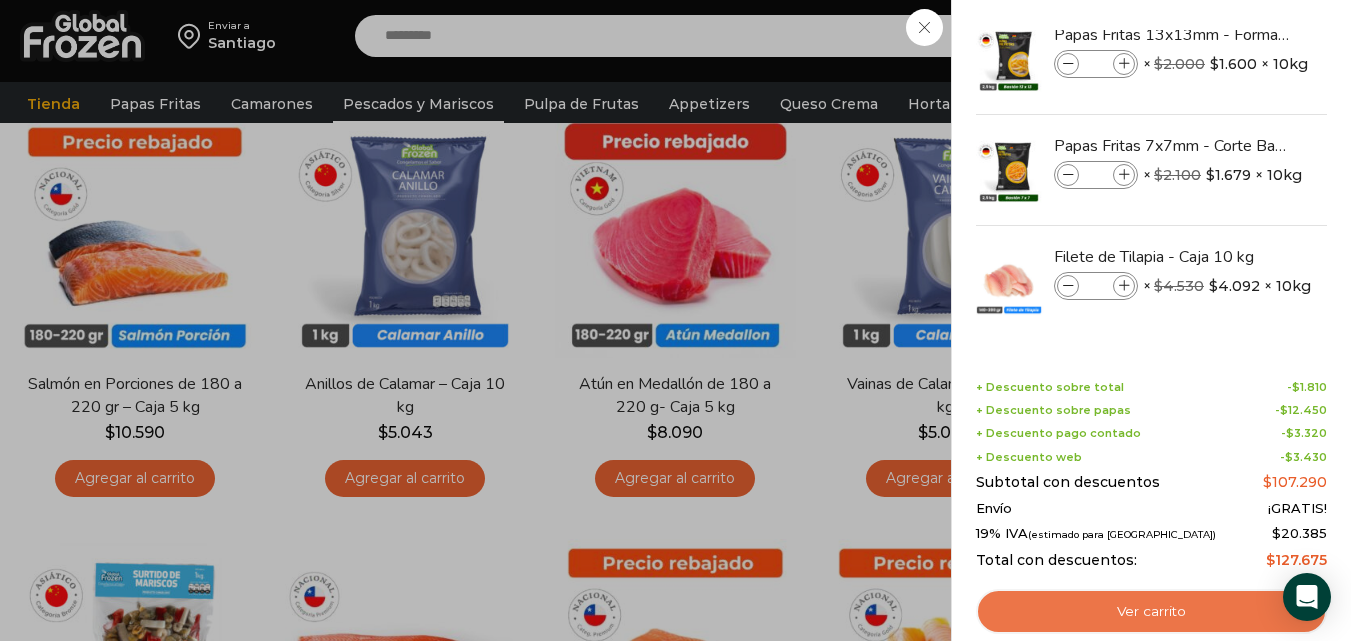 click on "Ver carrito" at bounding box center [1151, 612] 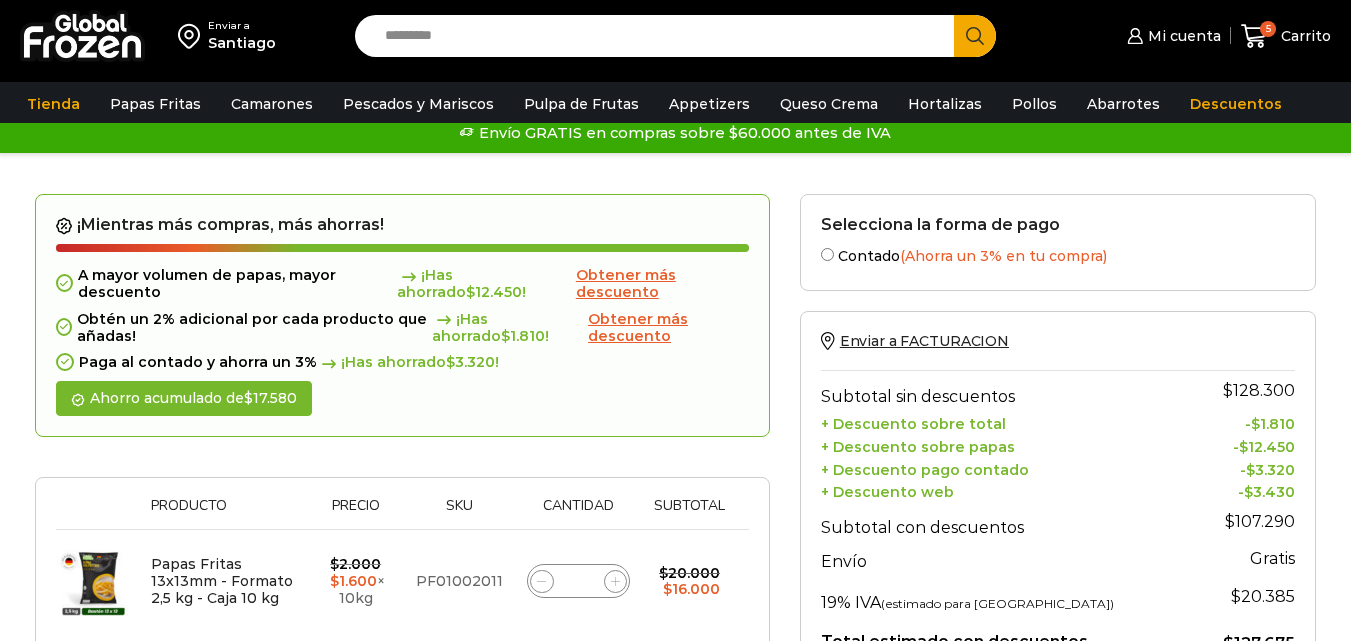scroll, scrollTop: 0, scrollLeft: 0, axis: both 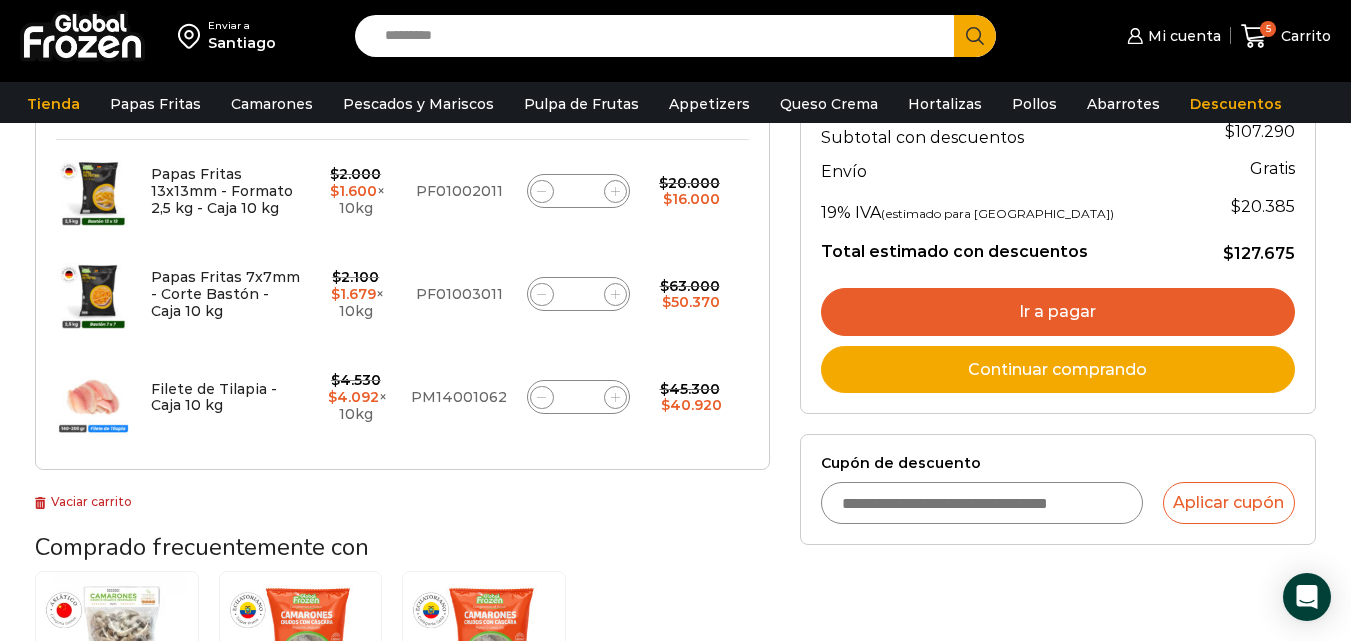 click 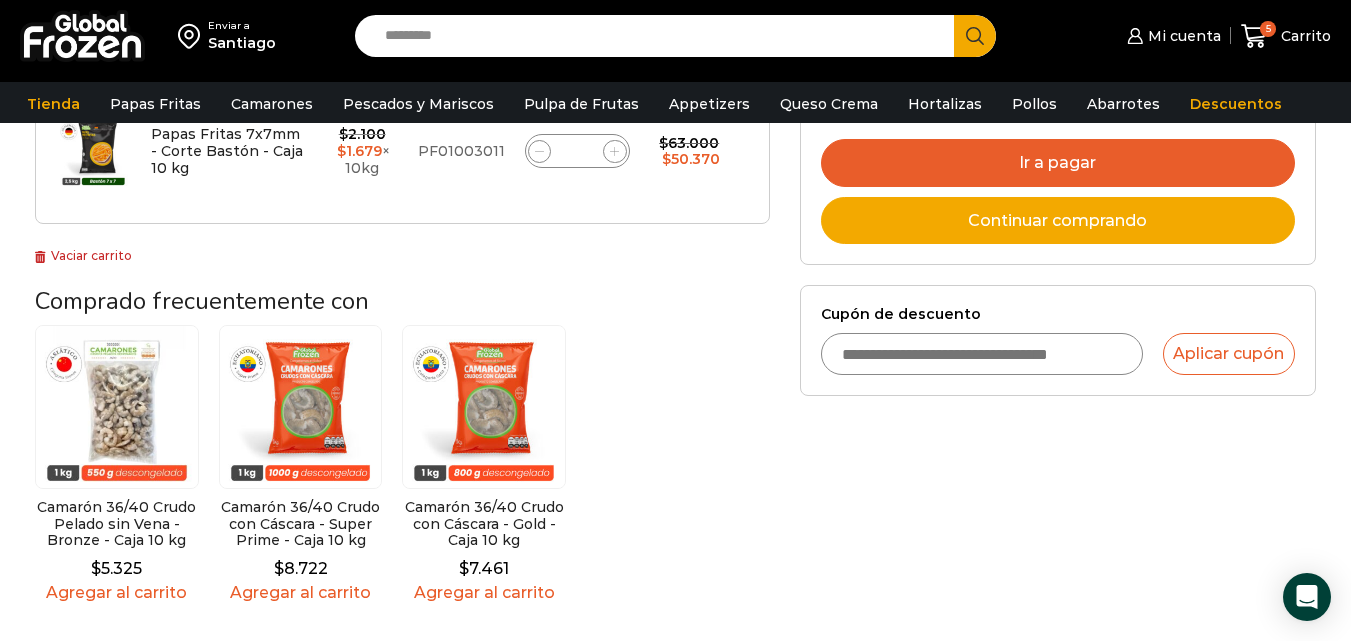 scroll, scrollTop: 0, scrollLeft: 0, axis: both 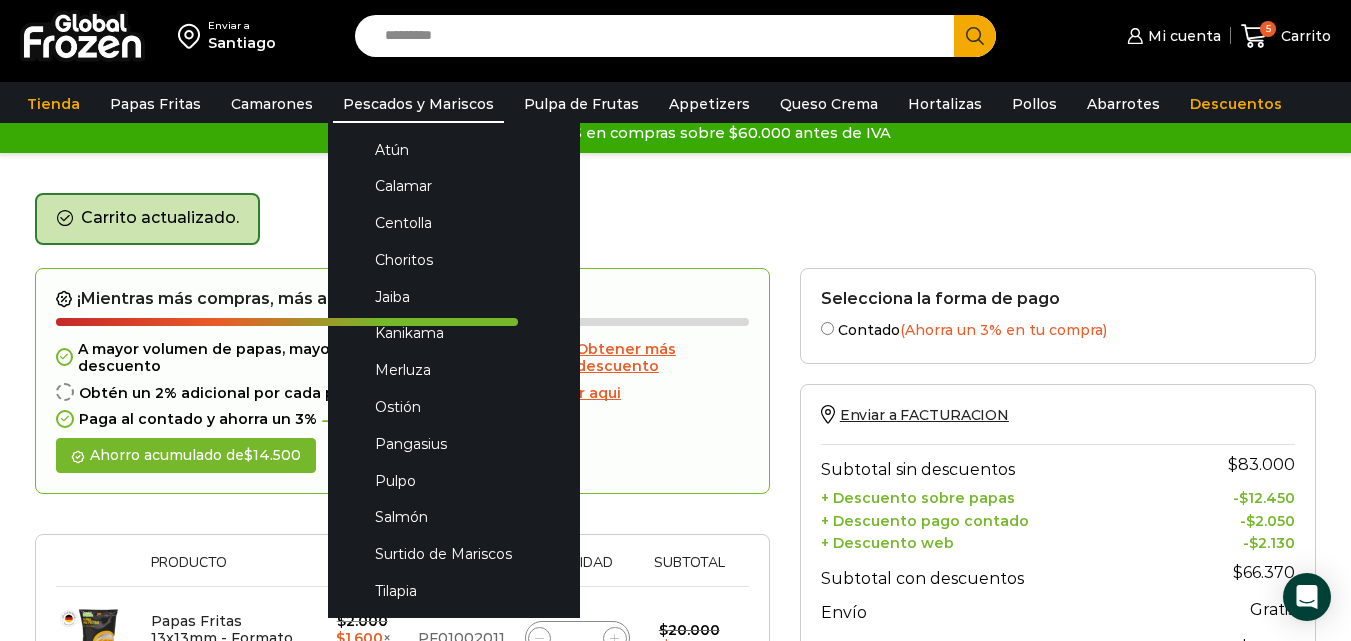 click on "Pescados y Mariscos" at bounding box center [418, 104] 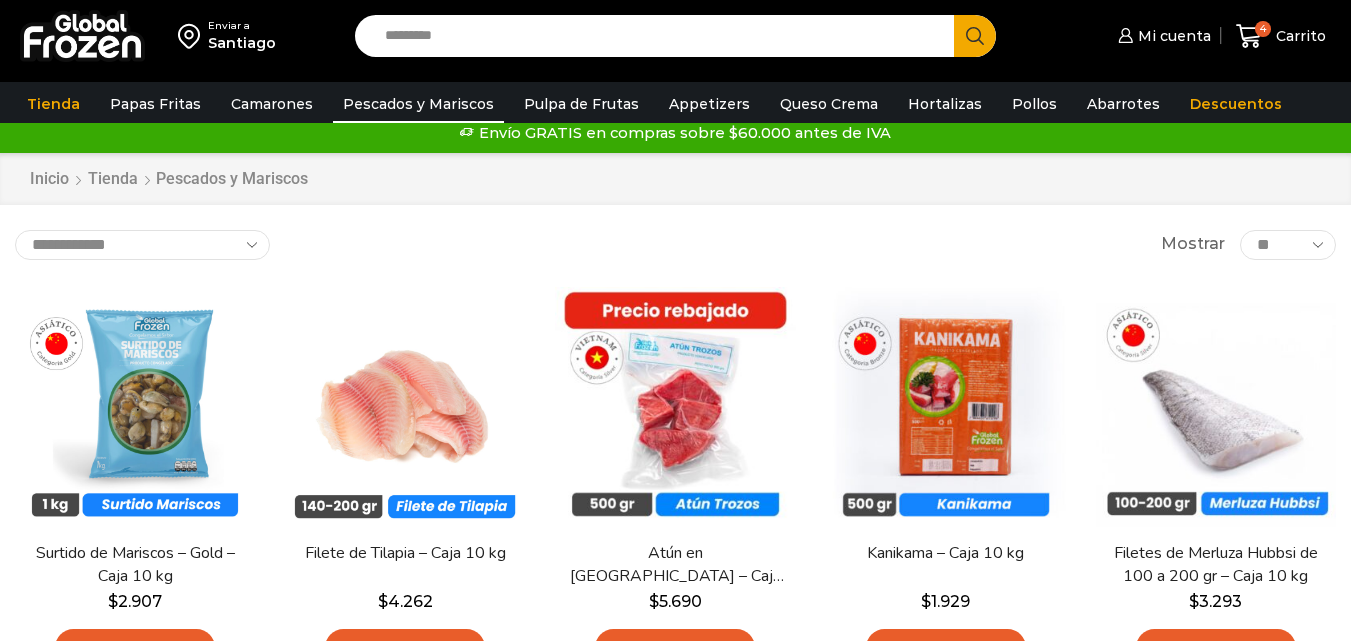 scroll, scrollTop: 0, scrollLeft: 0, axis: both 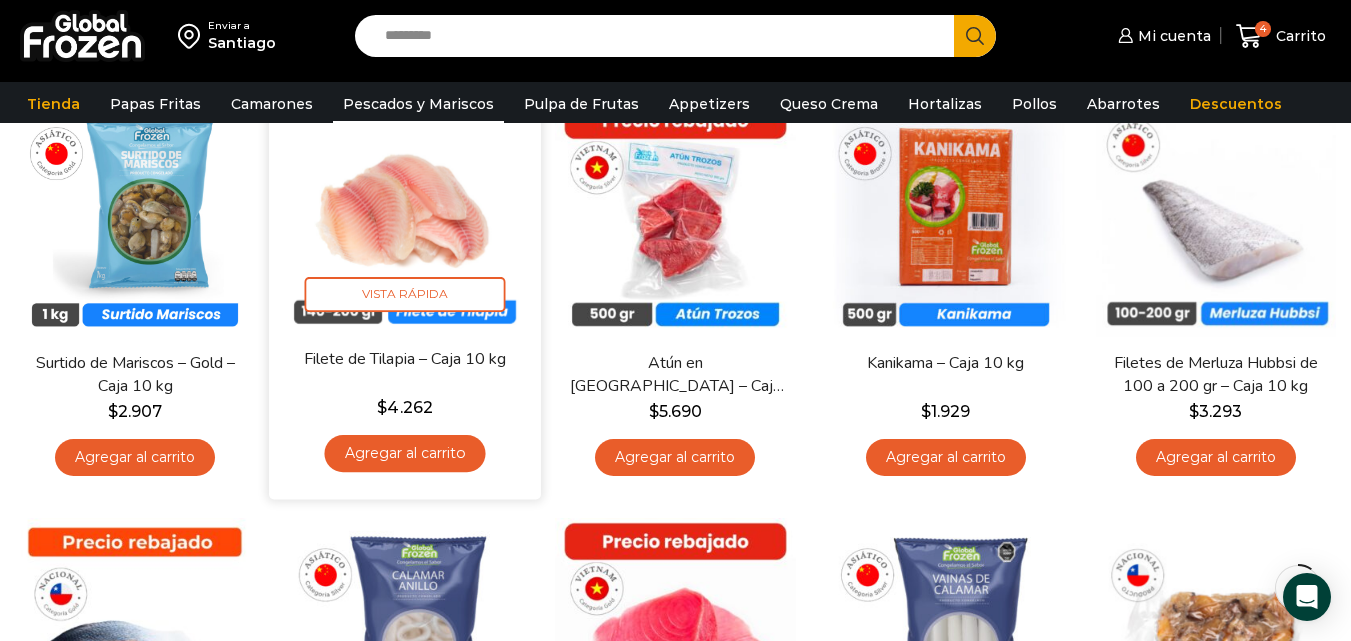 click on "Agregar al carrito" at bounding box center [405, 453] 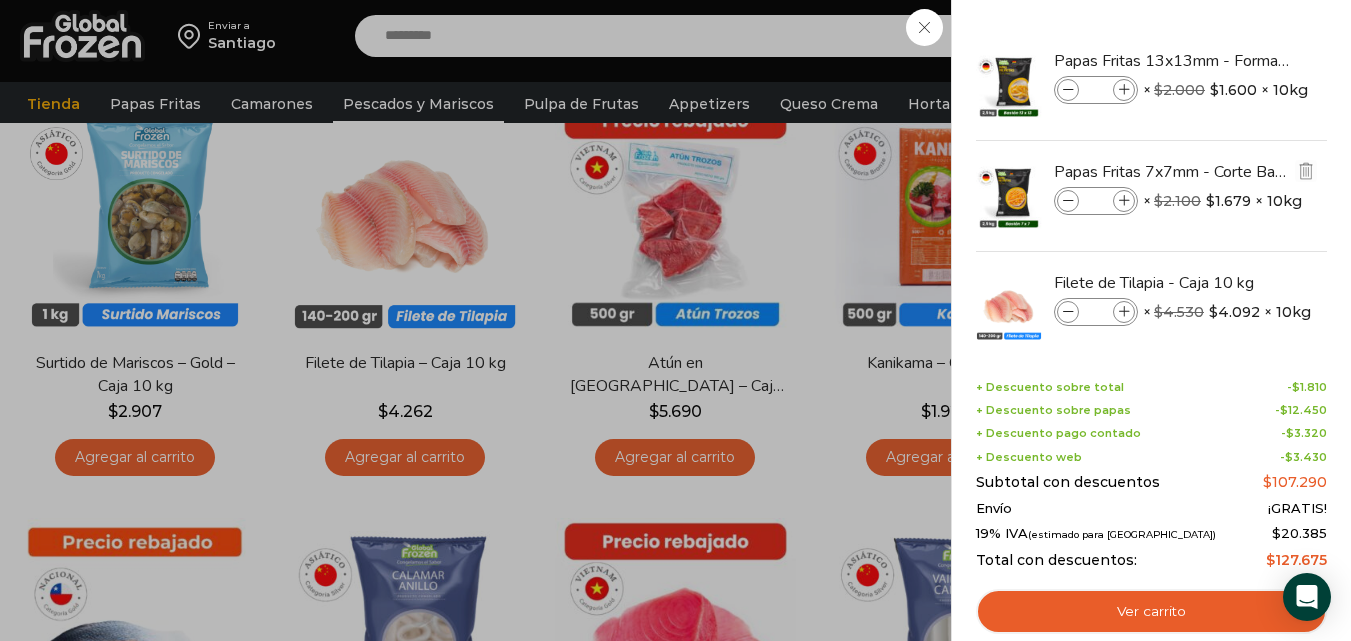 scroll, scrollTop: 26, scrollLeft: 0, axis: vertical 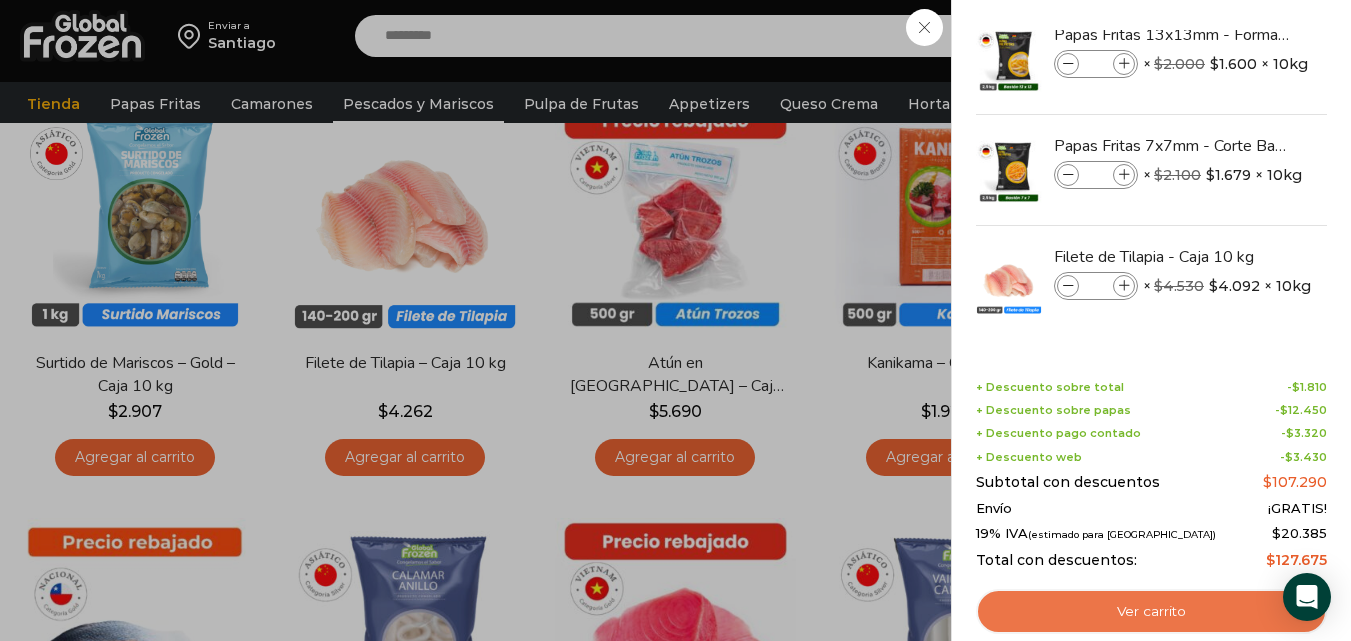 click on "Ver carrito" at bounding box center [1151, 612] 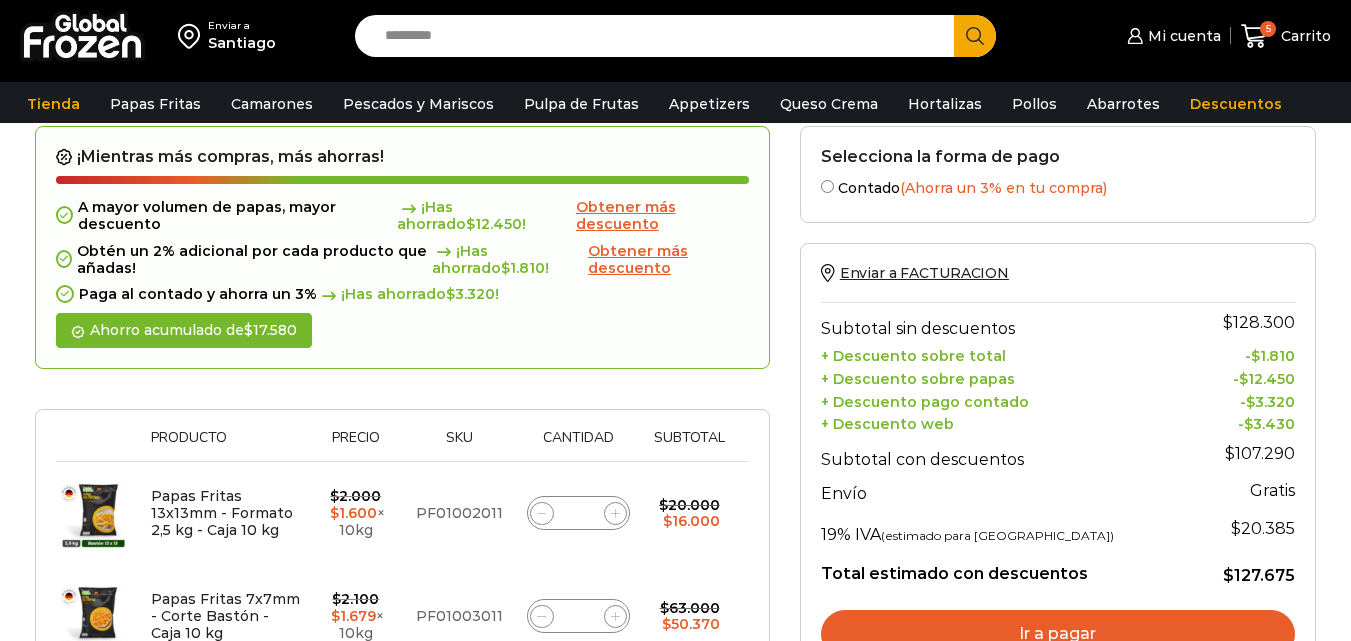 scroll, scrollTop: 300, scrollLeft: 0, axis: vertical 